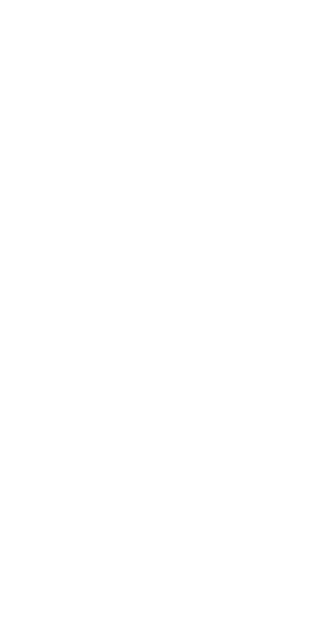 scroll, scrollTop: 0, scrollLeft: 0, axis: both 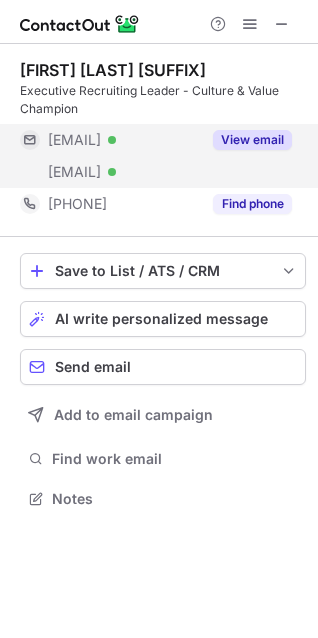 click on "***@gmail.com" at bounding box center (74, 140) 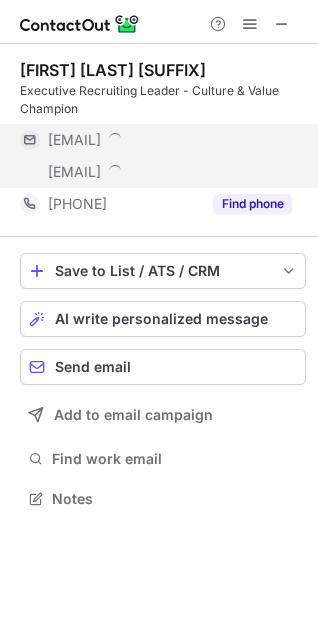 scroll, scrollTop: 10, scrollLeft: 10, axis: both 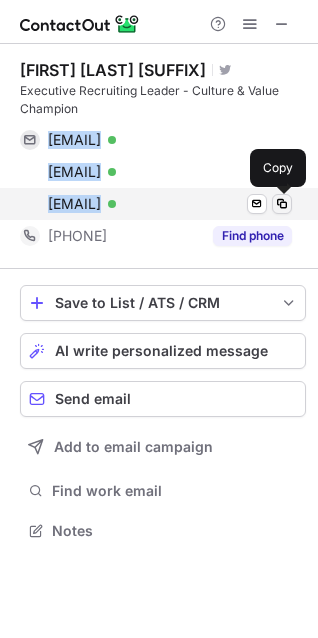 drag, startPoint x: 32, startPoint y: 130, endPoint x: 275, endPoint y: 199, distance: 252.60641 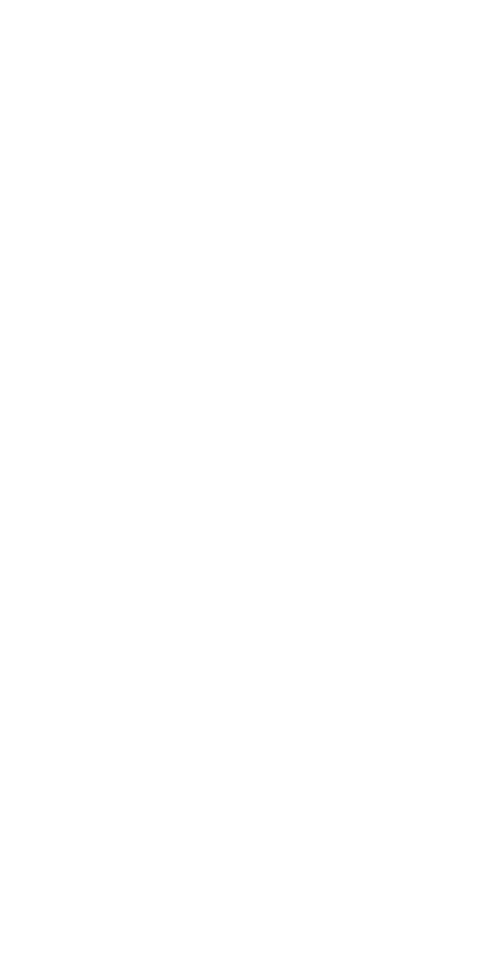 scroll, scrollTop: 0, scrollLeft: 0, axis: both 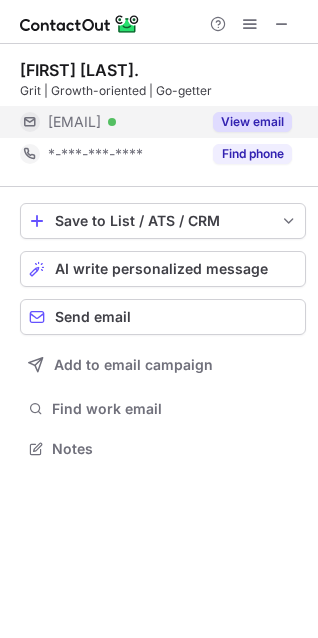 click on "***@ucla.edu Verified" at bounding box center [124, 122] 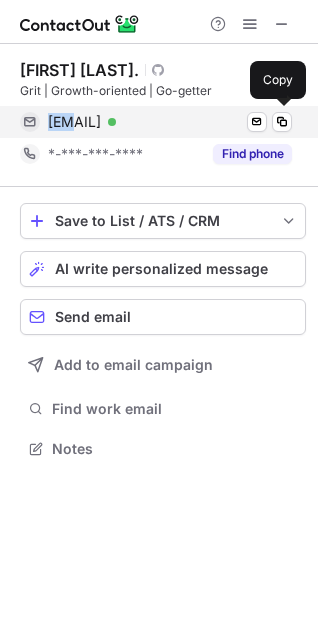 drag, startPoint x: 64, startPoint y: 123, endPoint x: 29, endPoint y: 130, distance: 35.69314 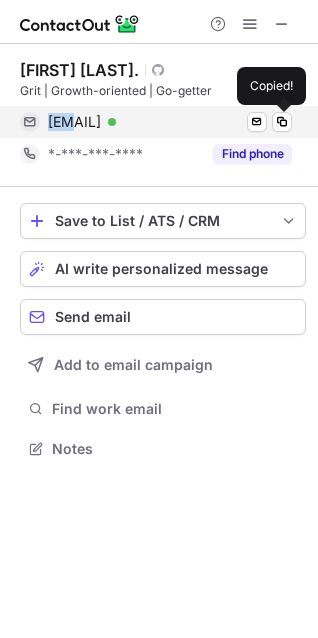 copy on "syswang@ucla.edu" 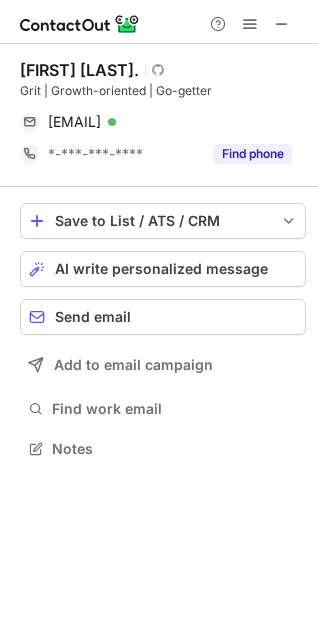click on "Visit Github profile" at bounding box center [158, 70] 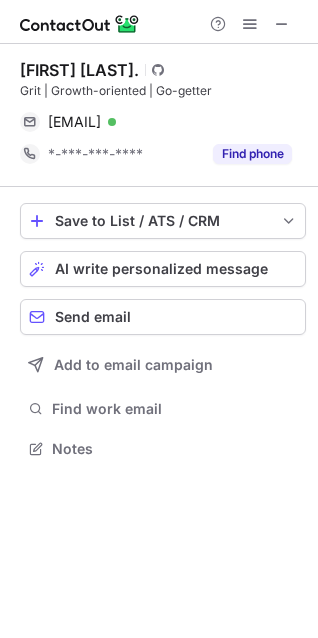 click on "Visit Github profile" at bounding box center (158, 70) 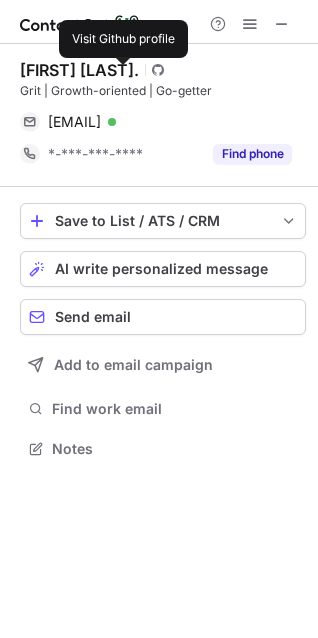 click at bounding box center (158, 70) 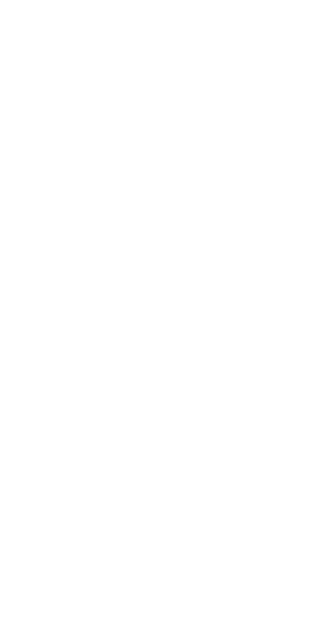 scroll, scrollTop: 0, scrollLeft: 0, axis: both 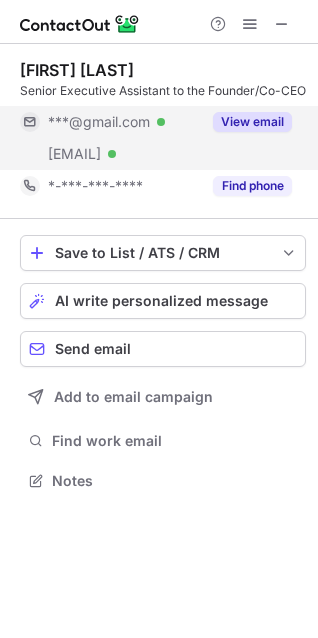 click on "***@gryphoninvestors.com Verified" at bounding box center [110, 154] 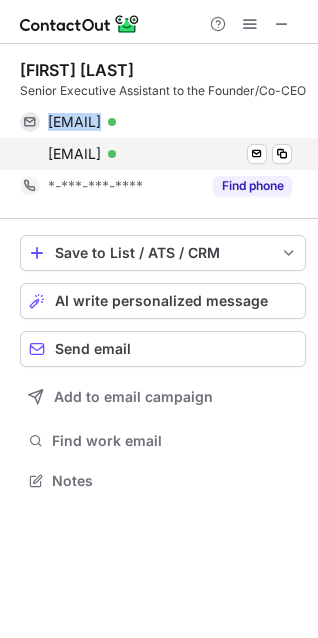 drag, startPoint x: 40, startPoint y: 133, endPoint x: 293, endPoint y: 165, distance: 255.01569 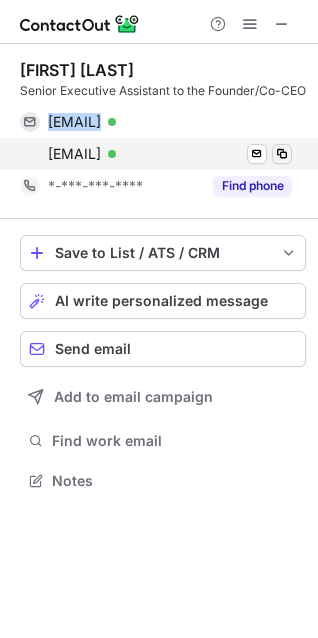 click on "moore@gryphoninvestors.com Verified Send email Copy" at bounding box center [156, 154] 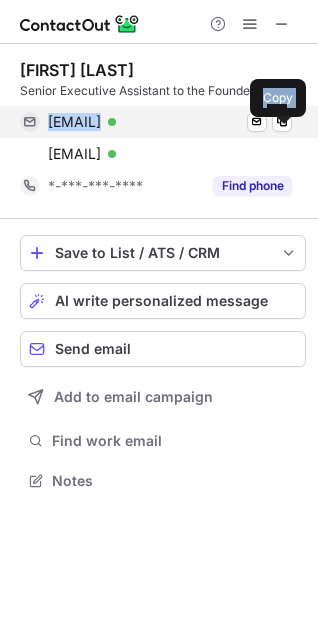 click on "djzachmoore@gmail.com Verified Send email Copy" at bounding box center (156, 122) 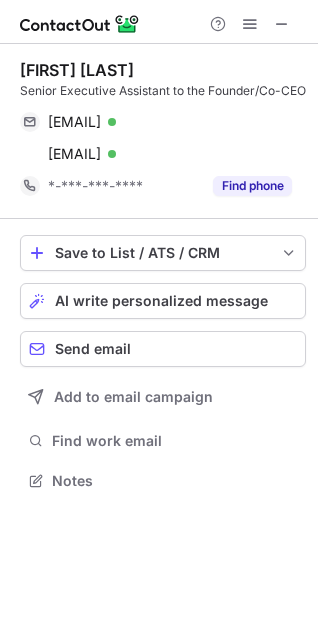 click on "Senior Executive Assistant to the Founder/Co-CEO" at bounding box center (163, 91) 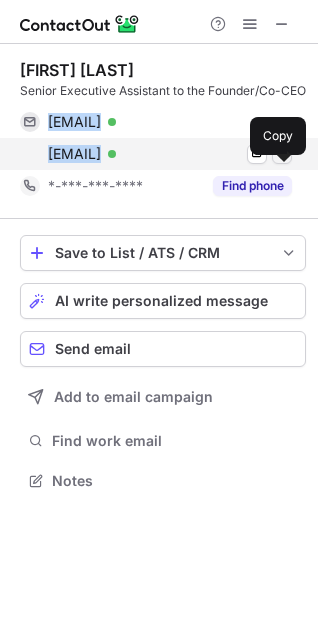 drag, startPoint x: 85, startPoint y: 126, endPoint x: 279, endPoint y: 165, distance: 197.88127 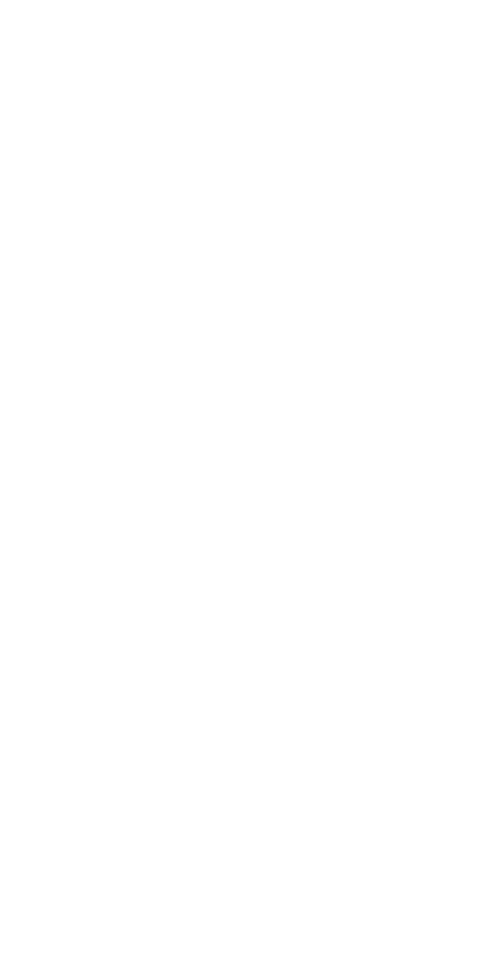 scroll, scrollTop: 0, scrollLeft: 0, axis: both 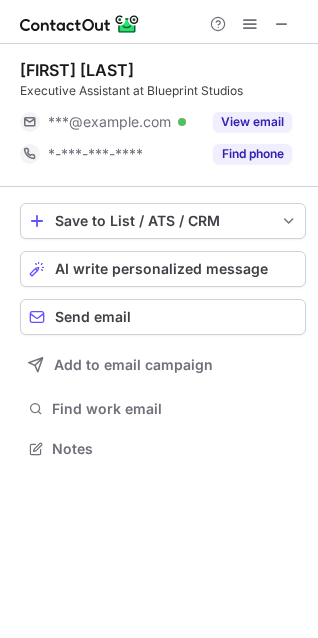 click on "*-***-***-****" at bounding box center (110, 154) 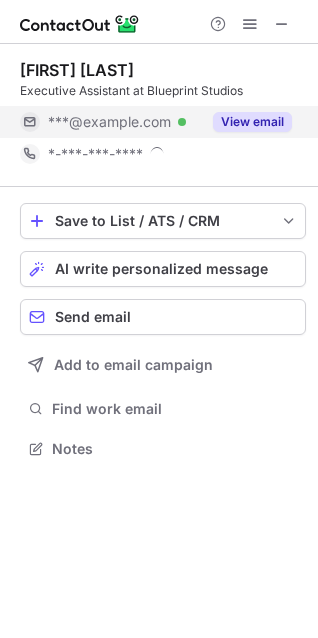 click on "***@example.com" at bounding box center [109, 122] 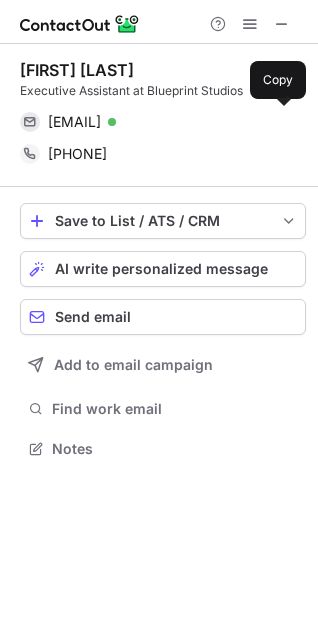 click on "[EMAIL]" at bounding box center (74, 122) 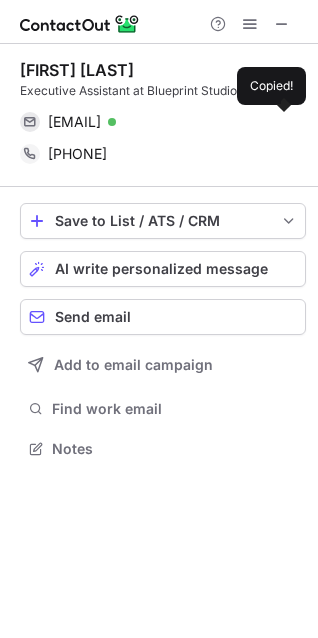 click on "[EMAIL]" at bounding box center (74, 122) 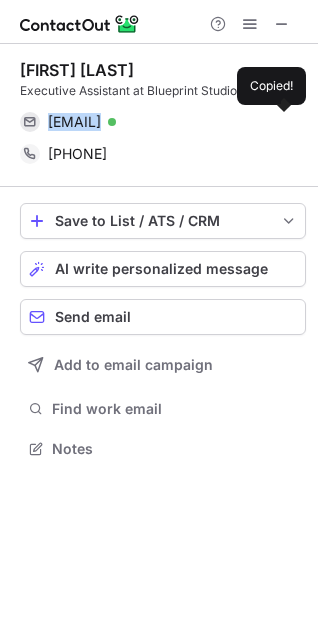 click on "[EMAIL]" at bounding box center (74, 122) 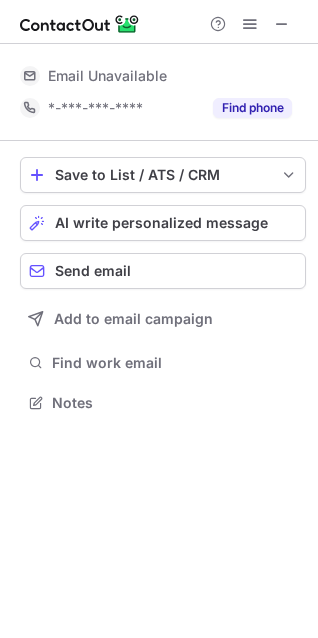 scroll, scrollTop: 435, scrollLeft: 318, axis: both 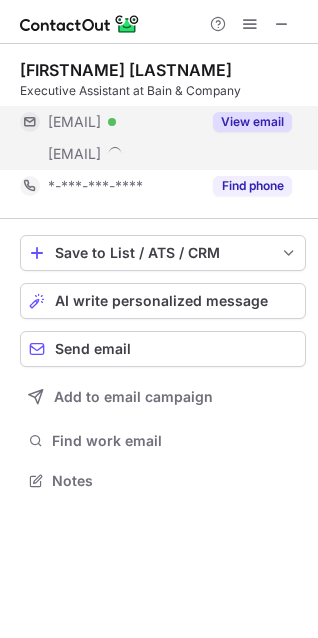 click on "[EMAIL]" at bounding box center (74, 122) 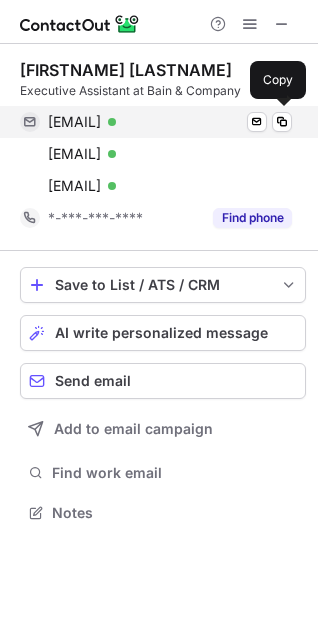 scroll, scrollTop: 10, scrollLeft: 10, axis: both 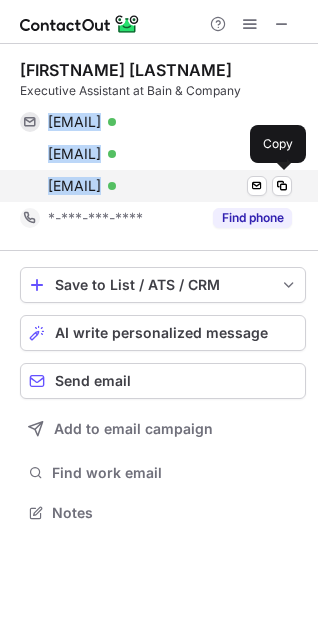 drag, startPoint x: 32, startPoint y: 123, endPoint x: 240, endPoint y: 183, distance: 216.48094 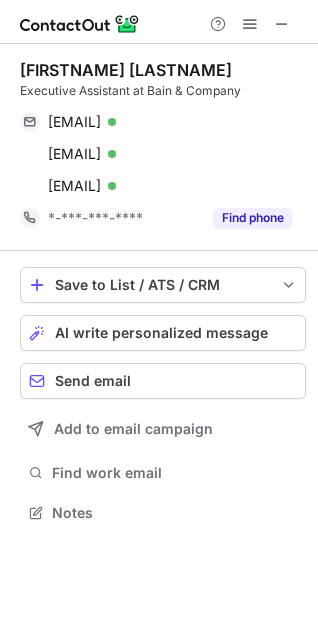 scroll, scrollTop: 499, scrollLeft: 318, axis: both 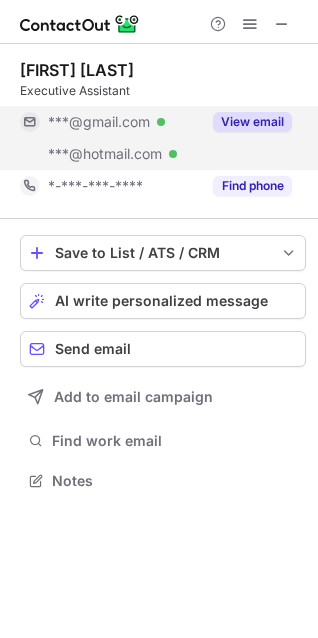 click on "***@hotmail.com" at bounding box center [105, 154] 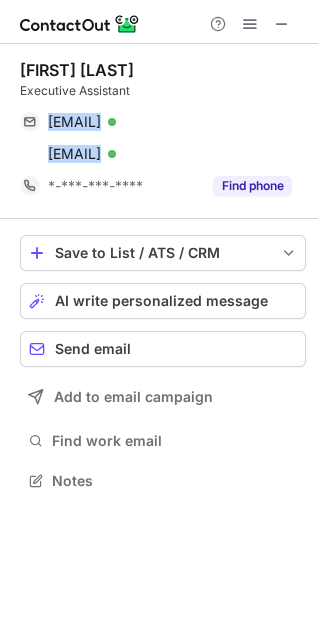 drag, startPoint x: 41, startPoint y: 119, endPoint x: 295, endPoint y: 145, distance: 255.32724 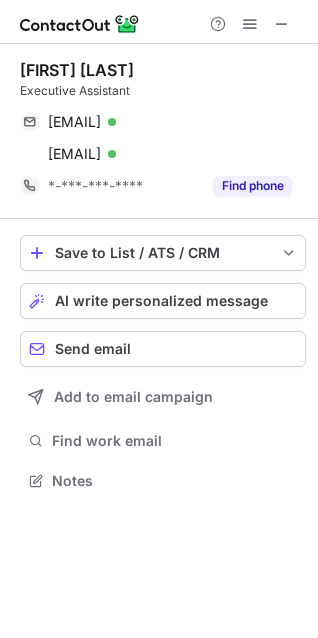 scroll, scrollTop: 467, scrollLeft: 318, axis: both 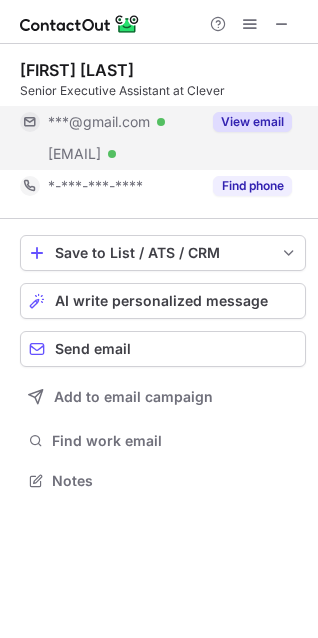click on "***@clever.com Verified" at bounding box center [110, 154] 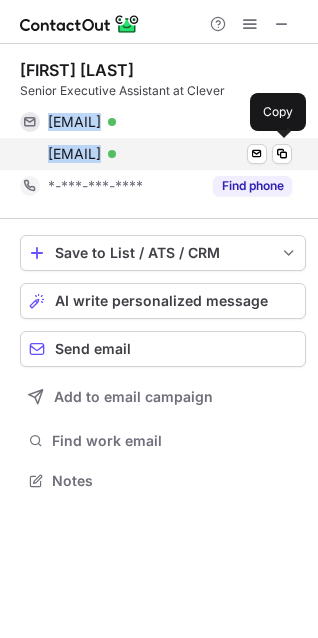 drag, startPoint x: 40, startPoint y: 120, endPoint x: 245, endPoint y: 144, distance: 206.4001 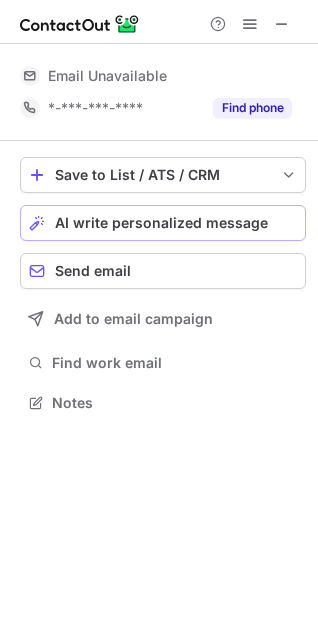 scroll, scrollTop: 467, scrollLeft: 318, axis: both 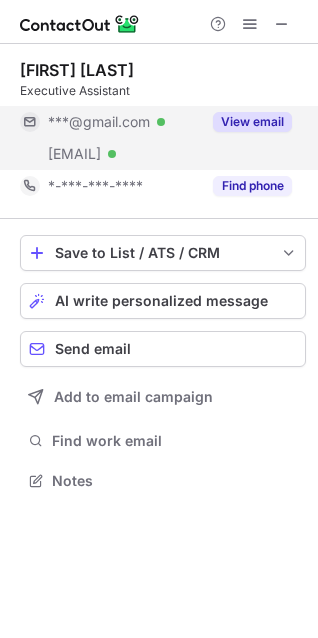 drag, startPoint x: 205, startPoint y: 138, endPoint x: 179, endPoint y: 138, distance: 26 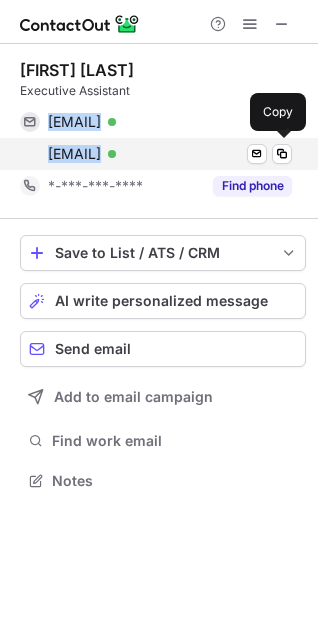 drag, startPoint x: 35, startPoint y: 125, endPoint x: 216, endPoint y: 160, distance: 184.35292 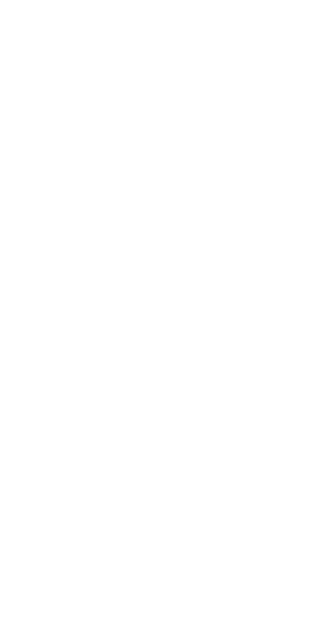 scroll, scrollTop: 0, scrollLeft: 0, axis: both 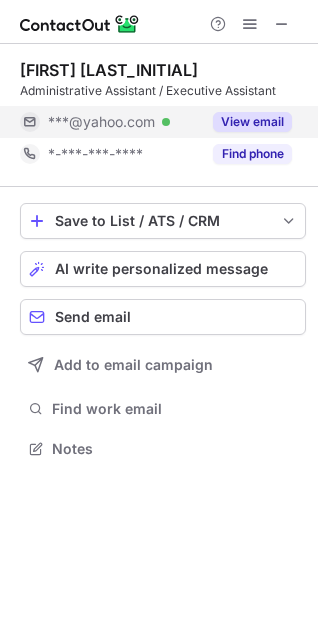 click on "***@yahoo.com" at bounding box center (101, 122) 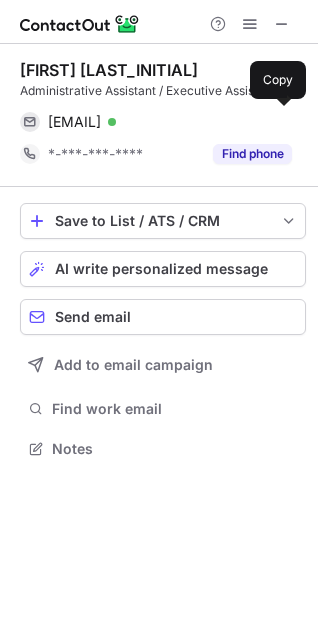 click on "[EMAIL]" at bounding box center (74, 122) 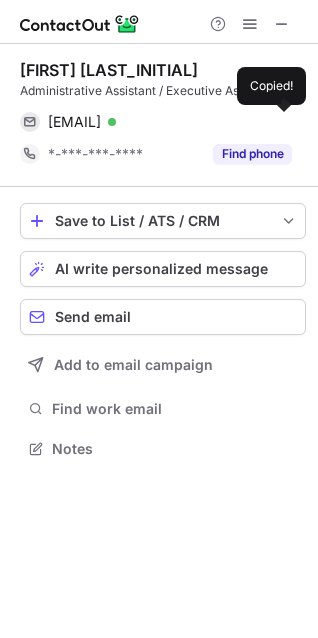 click on "[EMAIL]" at bounding box center (74, 122) 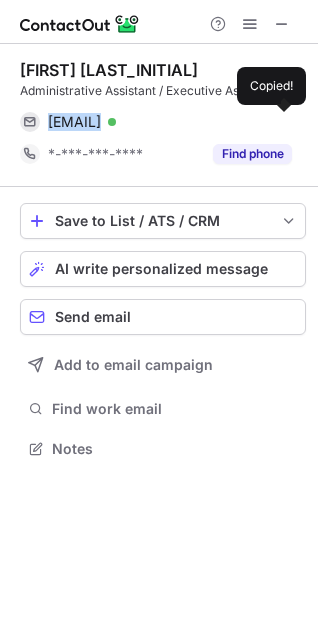 click on "[EMAIL]" at bounding box center [74, 122] 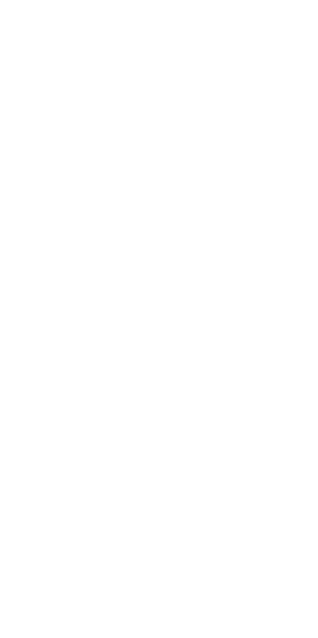 scroll, scrollTop: 0, scrollLeft: 0, axis: both 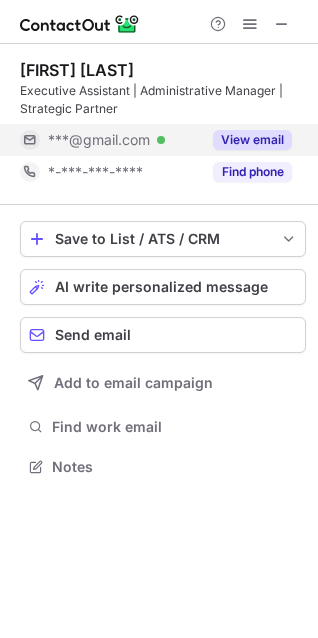 click on "***@gmail.com" at bounding box center (99, 140) 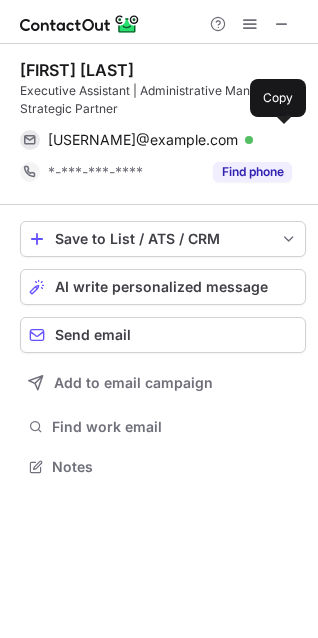 click on "rossilinhares@gmail.com" at bounding box center (143, 140) 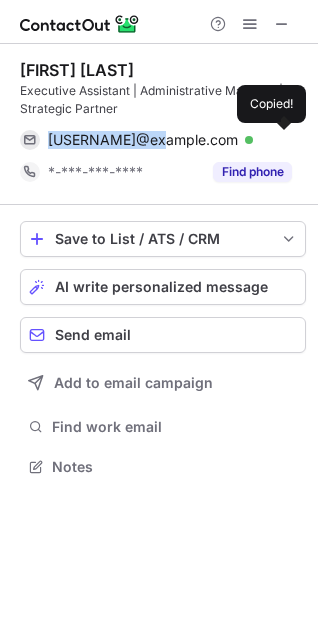 click on "rossilinhares@gmail.com" at bounding box center (143, 140) 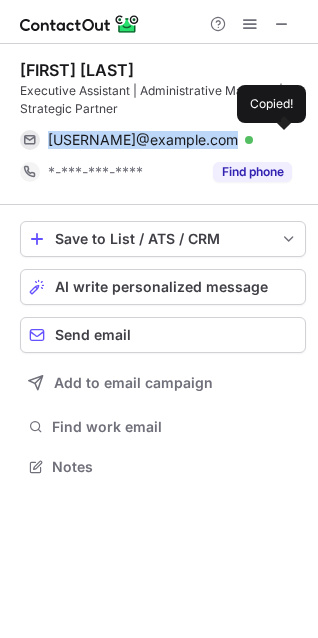 click on "rossilinhares@gmail.com" at bounding box center [143, 140] 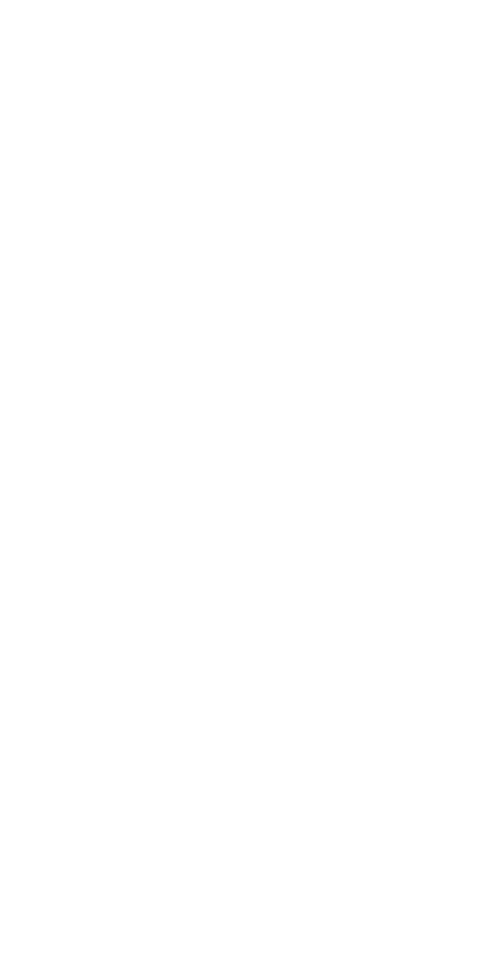 scroll, scrollTop: 0, scrollLeft: 0, axis: both 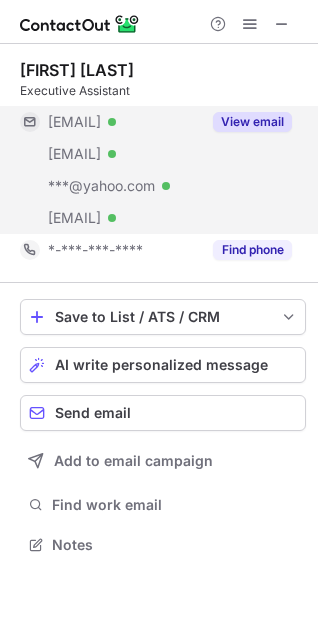 drag, startPoint x: 133, startPoint y: 148, endPoint x: 56, endPoint y: 133, distance: 78.44743 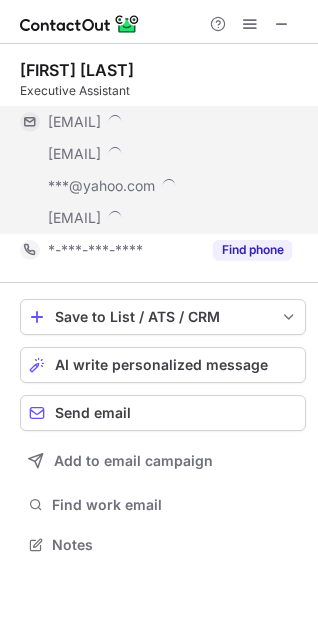scroll, scrollTop: 10, scrollLeft: 10, axis: both 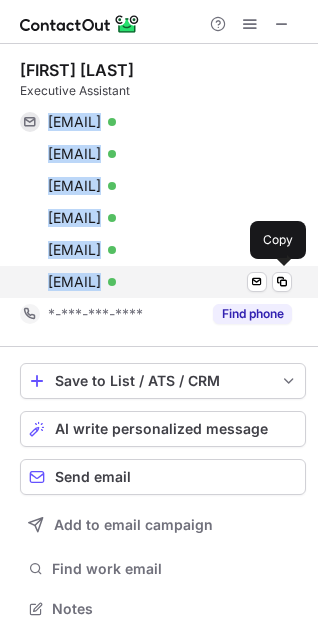 click on "[EMAIL] Verified Send email Copy [EMAIL] Verified Send email Copy [EMAIL] Verified Send email Copy [EMAIL] Verified Send email Copy [EMAIL] Verified Send email Copy [EMAIL] Verified Send email Copy" at bounding box center (156, 202) 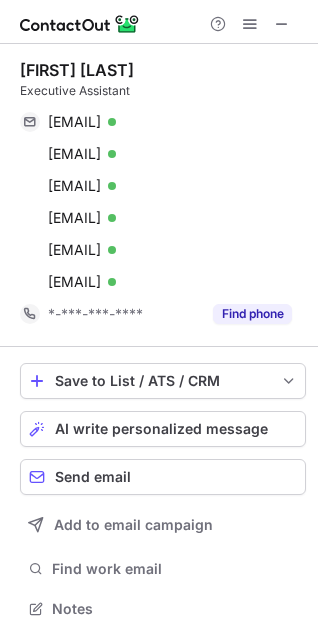scroll, scrollTop: 10, scrollLeft: 10, axis: both 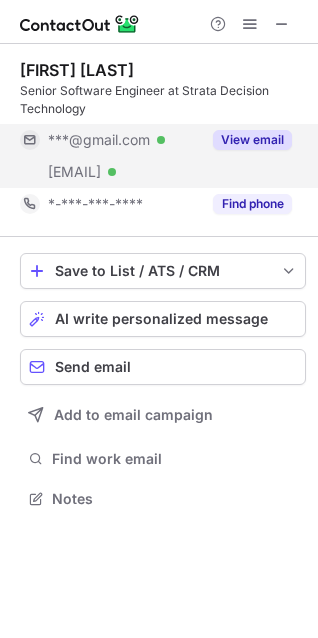 click on "***@gmail.com" at bounding box center [99, 140] 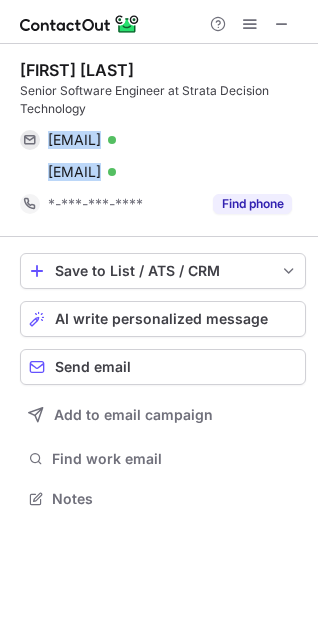 click on "danyelcampbell@gmail.com Verified Send email Copy dcampbell@stratadecision.com Verified Send email Copy" at bounding box center (163, 156) 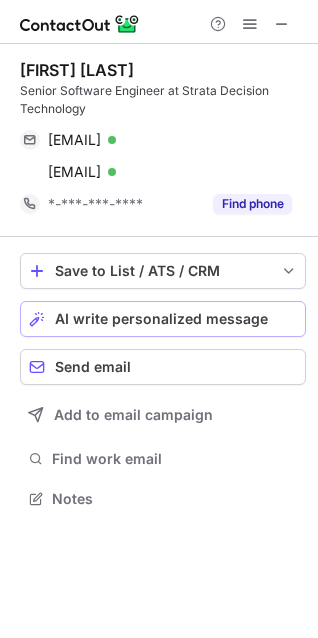 scroll, scrollTop: 485, scrollLeft: 318, axis: both 